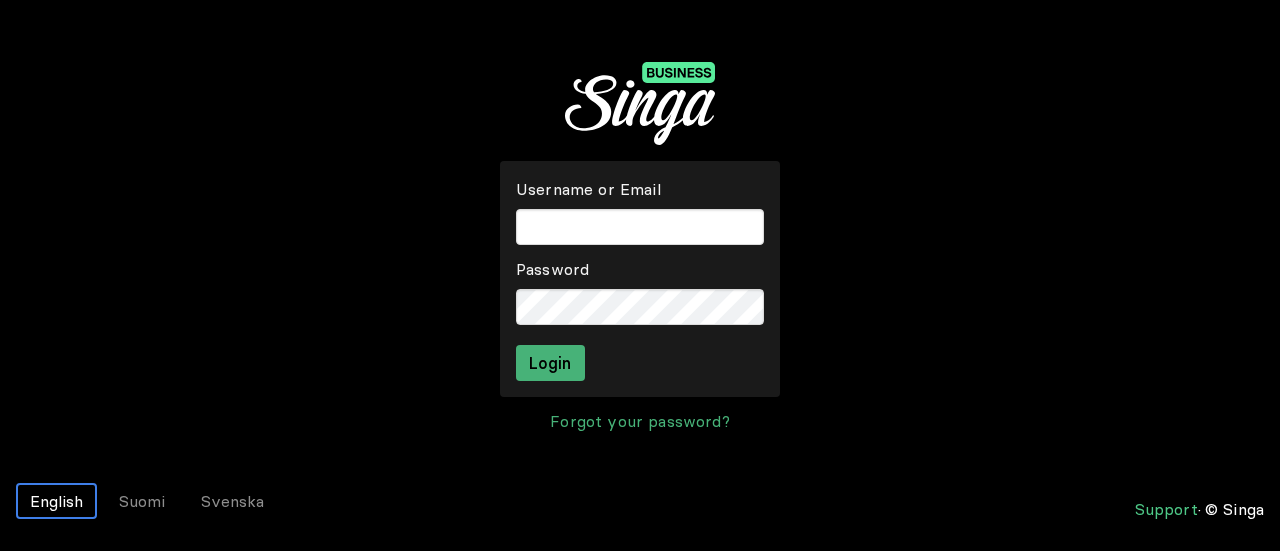scroll, scrollTop: 0, scrollLeft: 0, axis: both 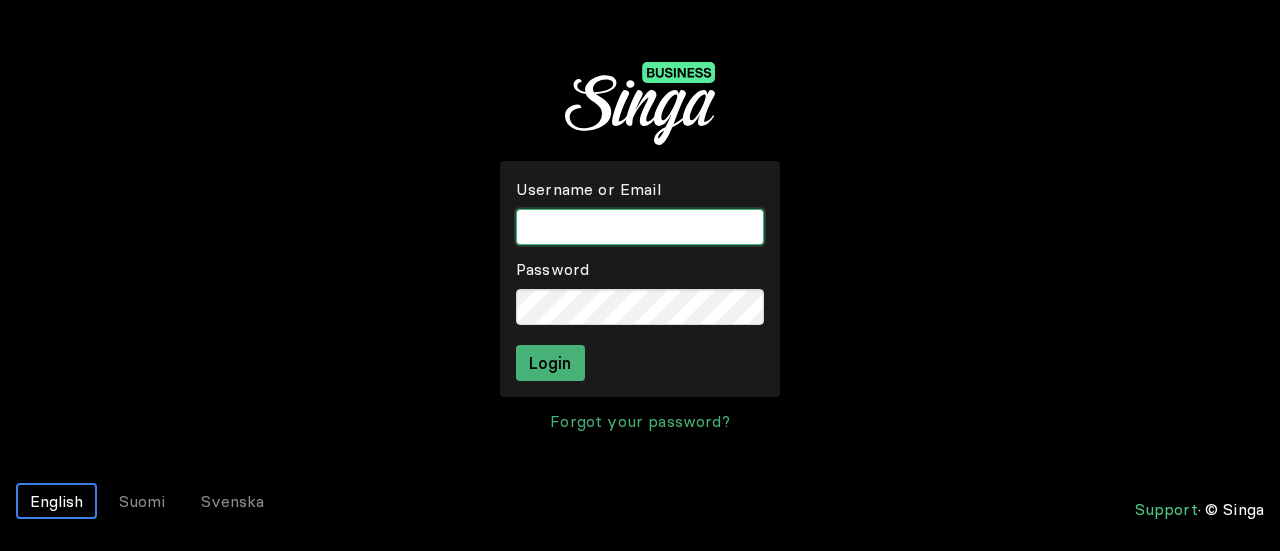 type on "[FIRST][LAST]" 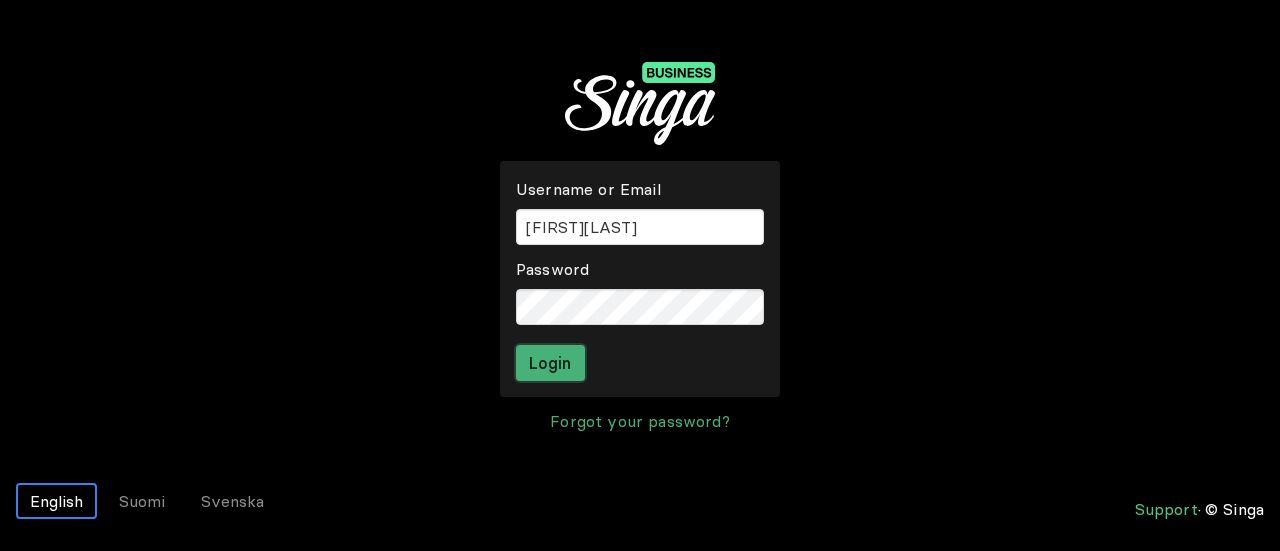 click on "Login" at bounding box center (550, 363) 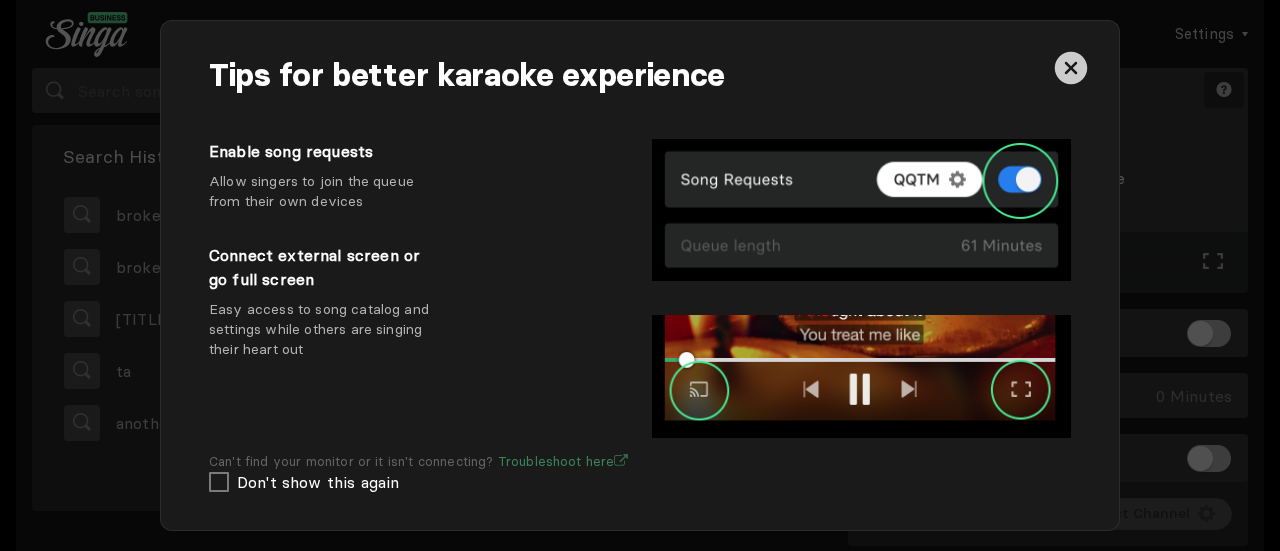 click at bounding box center (1048, 76) 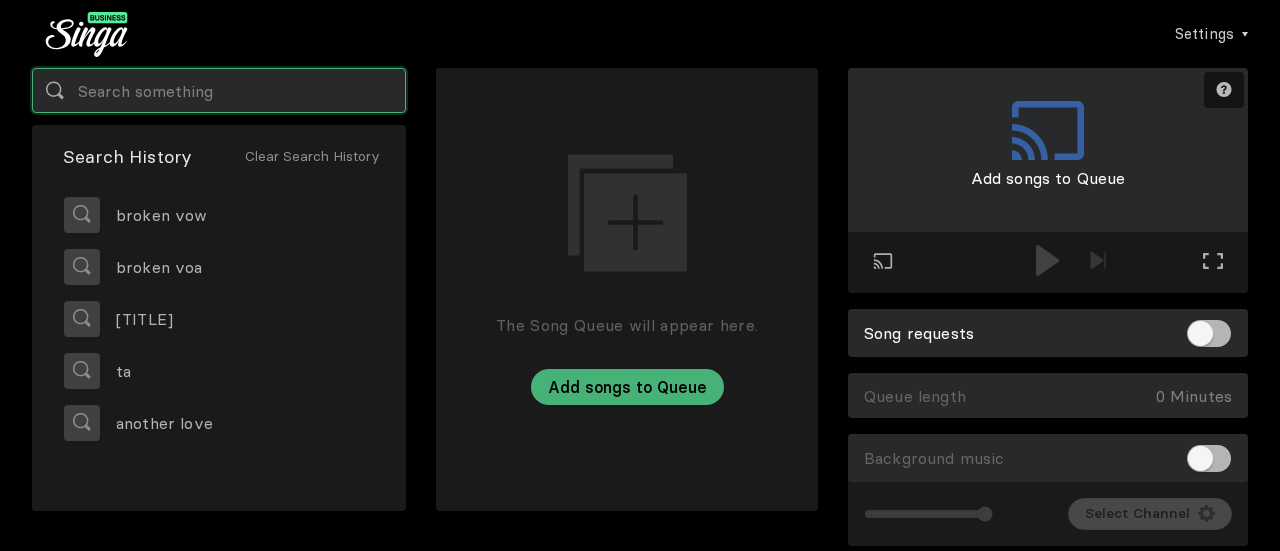 click at bounding box center [219, 90] 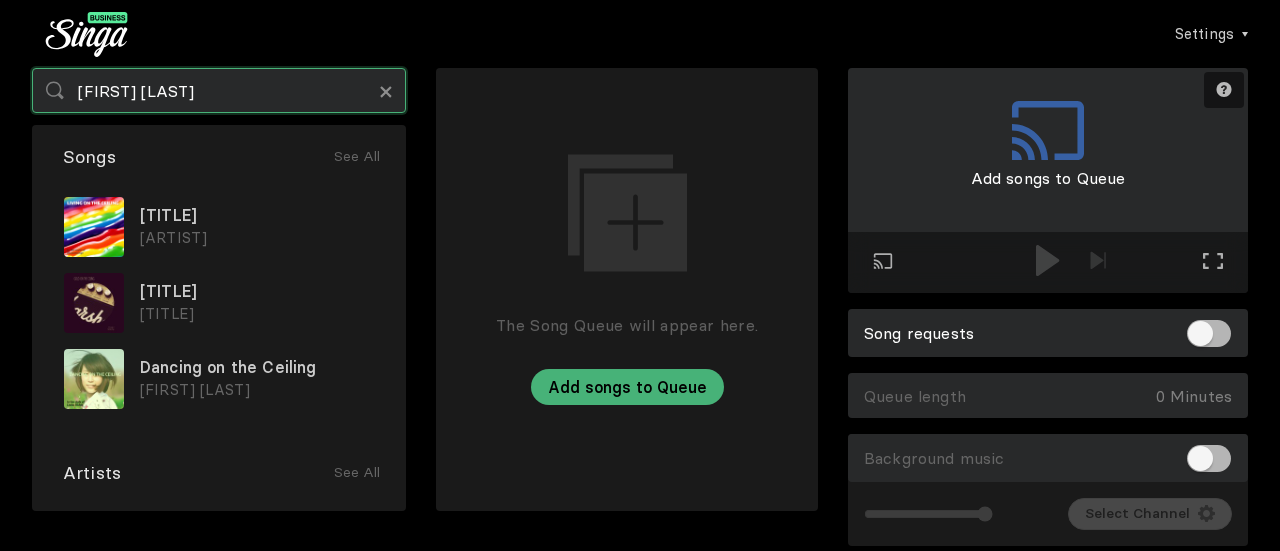 drag, startPoint x: 182, startPoint y: 93, endPoint x: 4, endPoint y: 25, distance: 190.54659 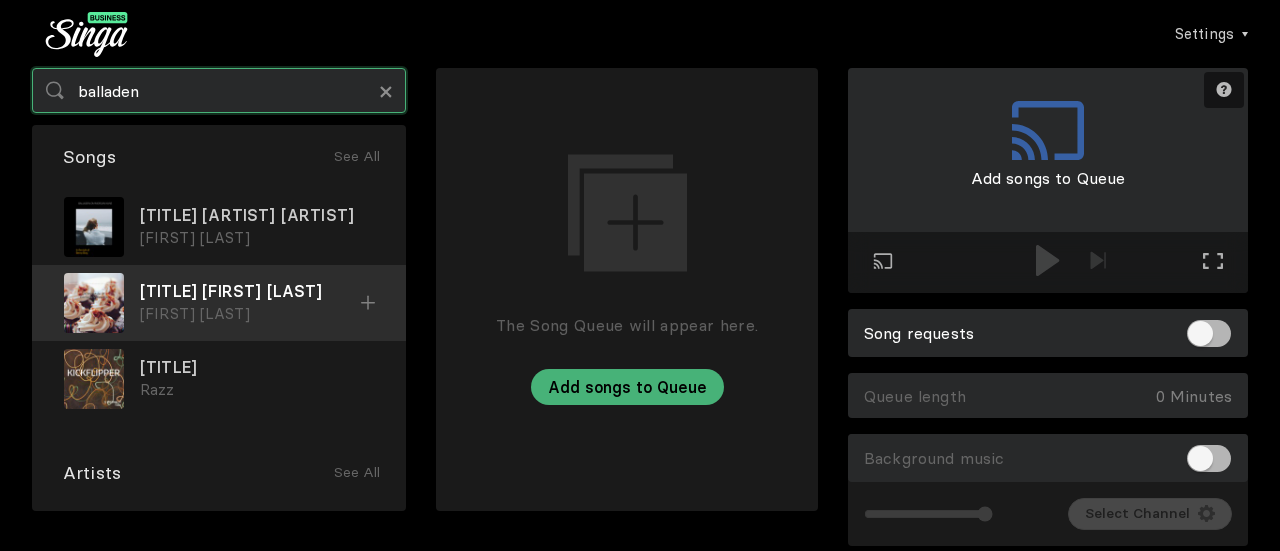 type on "balladen" 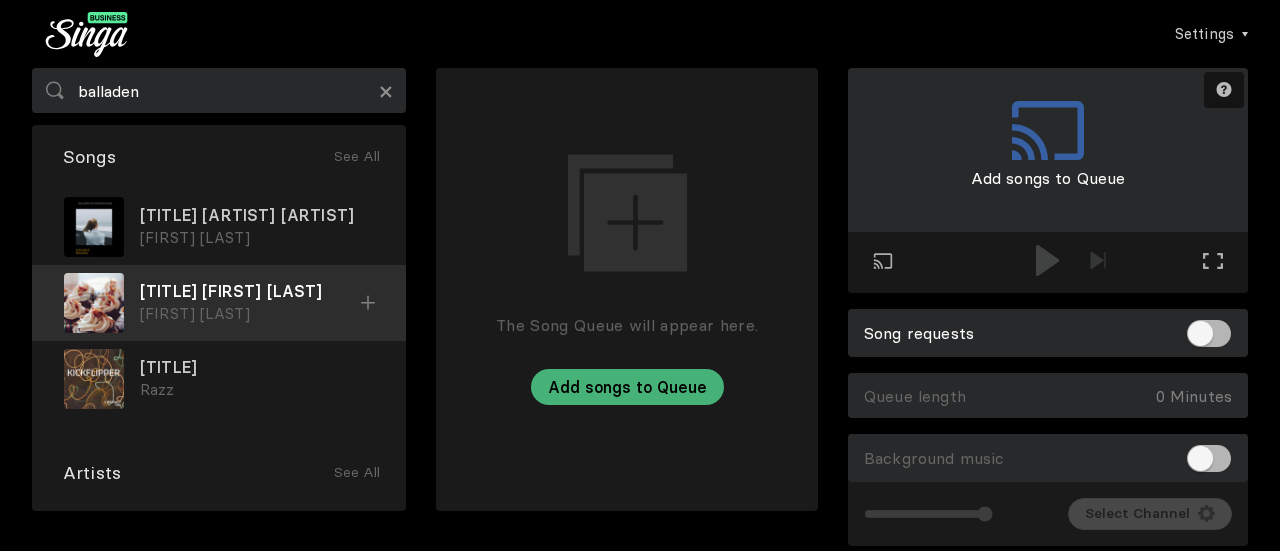 click on "[TITLE] [FIRST] [LAST]" at bounding box center [257, 215] 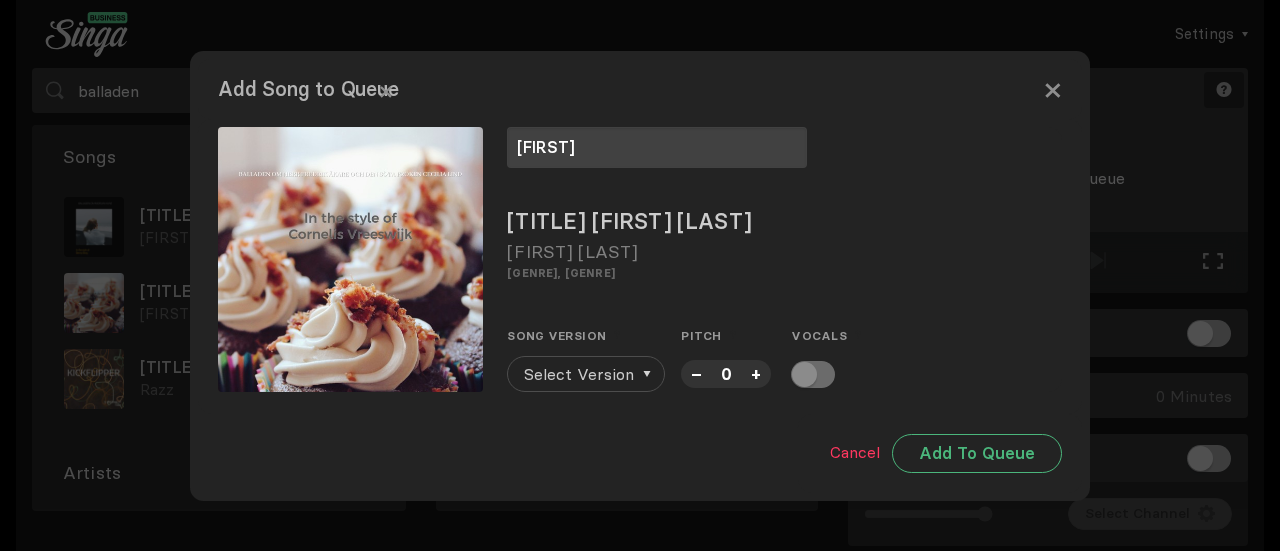 type on "[FIRST]" 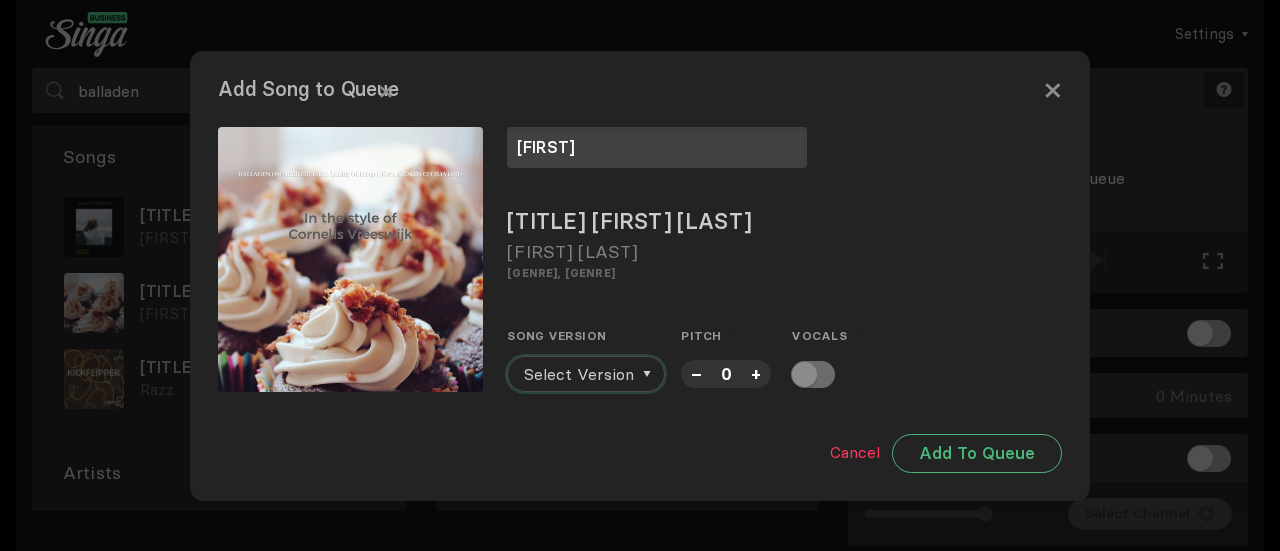 click on "Select Version" at bounding box center [579, 374] 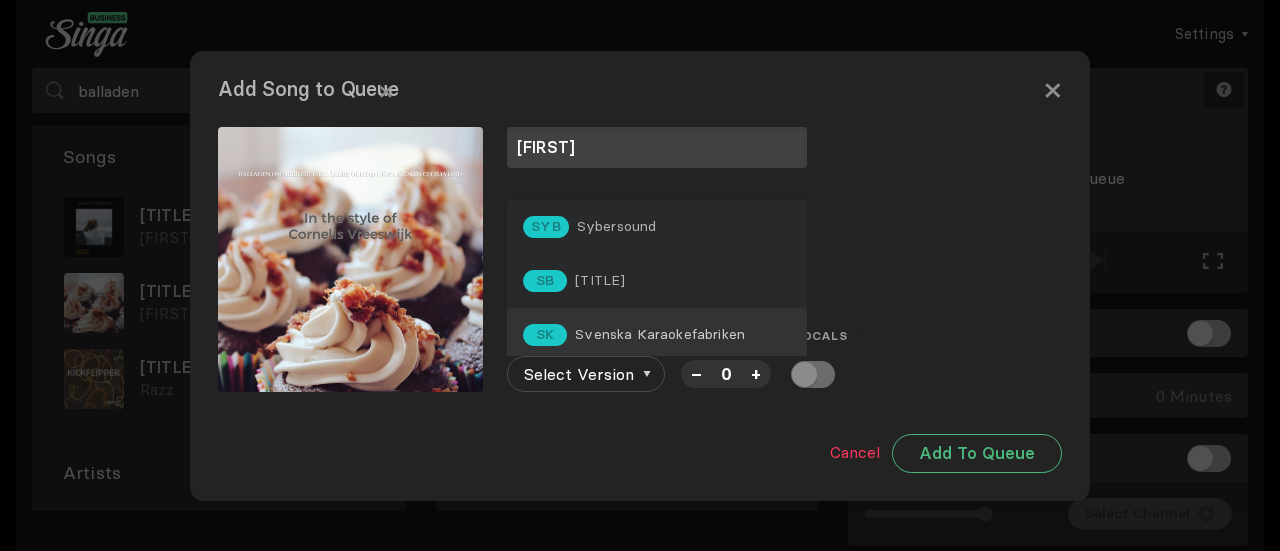 click on "Svenska Karaokefabriken" at bounding box center (617, 226) 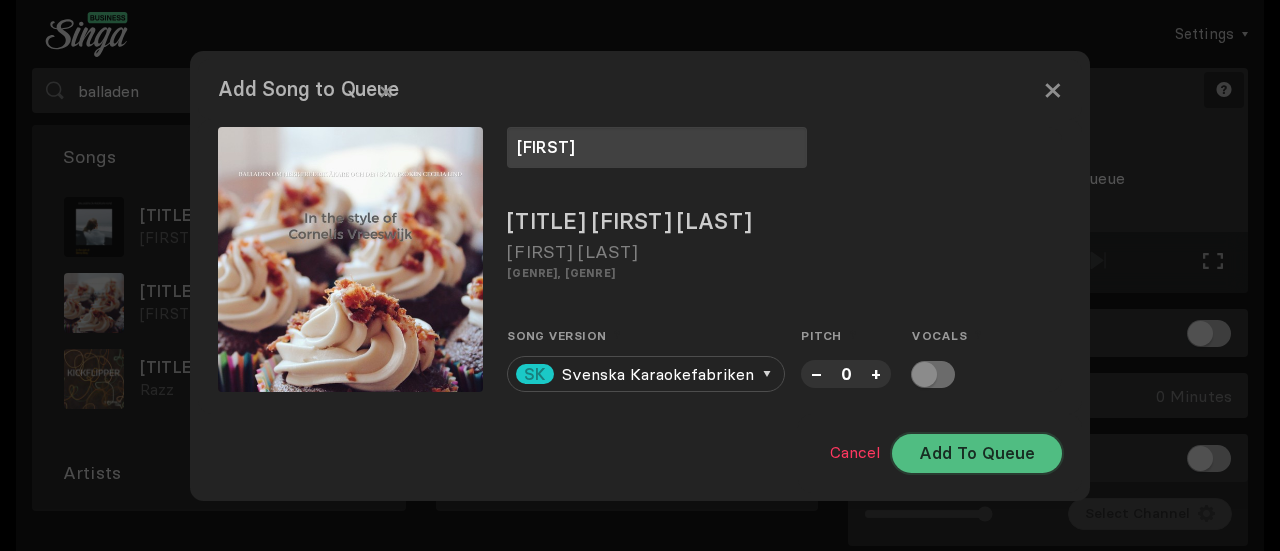 click on "Add To Queue" at bounding box center [977, 453] 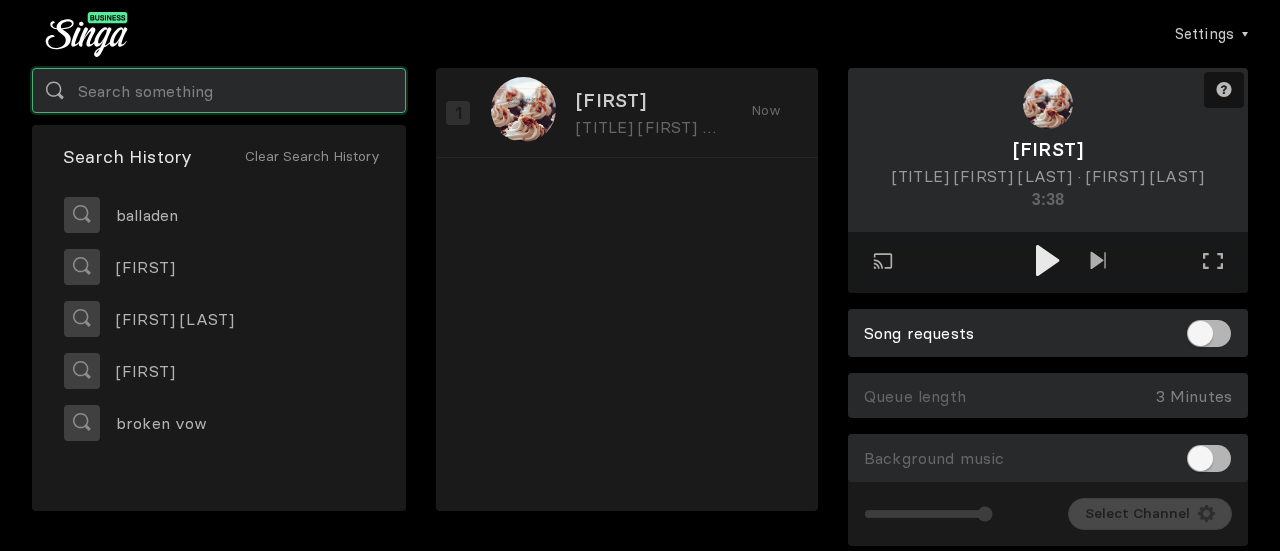 click at bounding box center (219, 90) 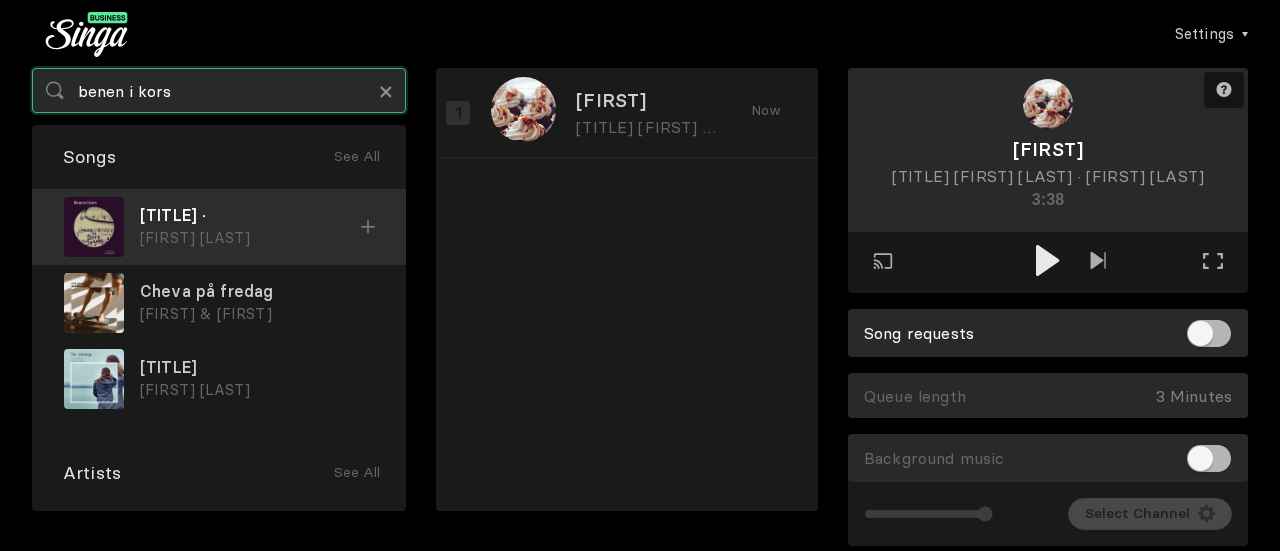 type on "benen i kors" 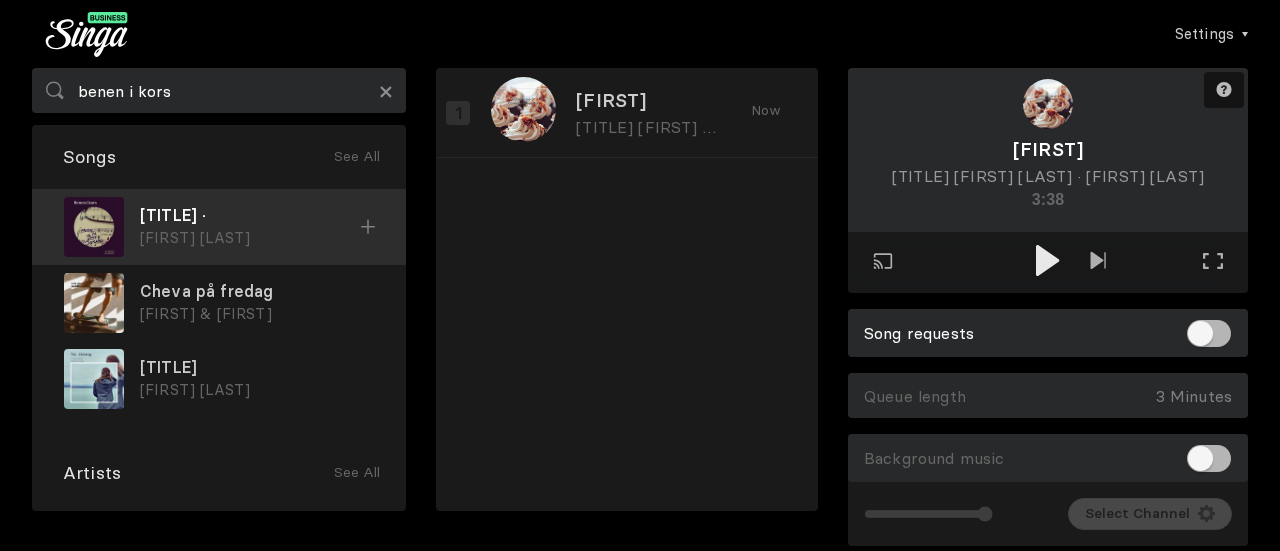 click on "[TITLE] ·" at bounding box center (250, 215) 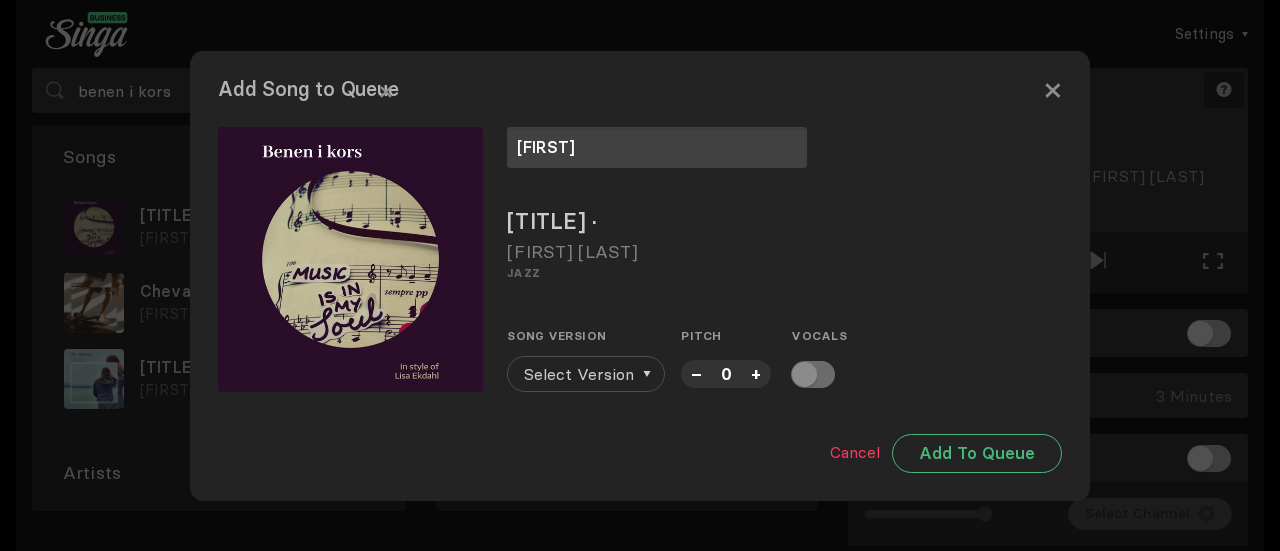 type on "[FIRST]" 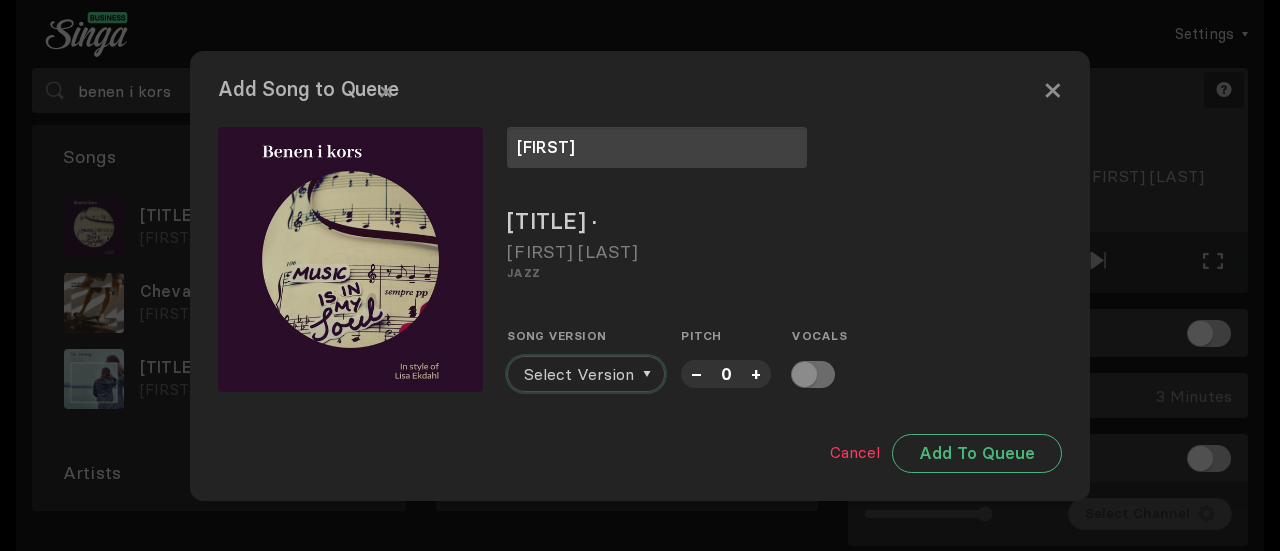 click on "Select Version" at bounding box center (579, 374) 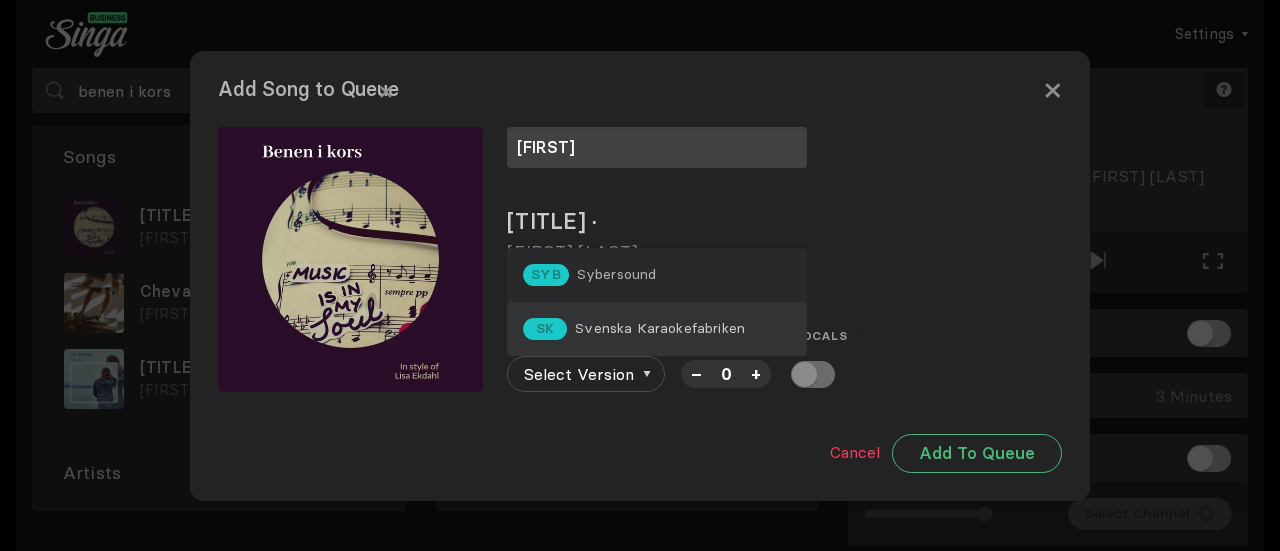 click on "Svenska Karaokefabriken" at bounding box center [617, 274] 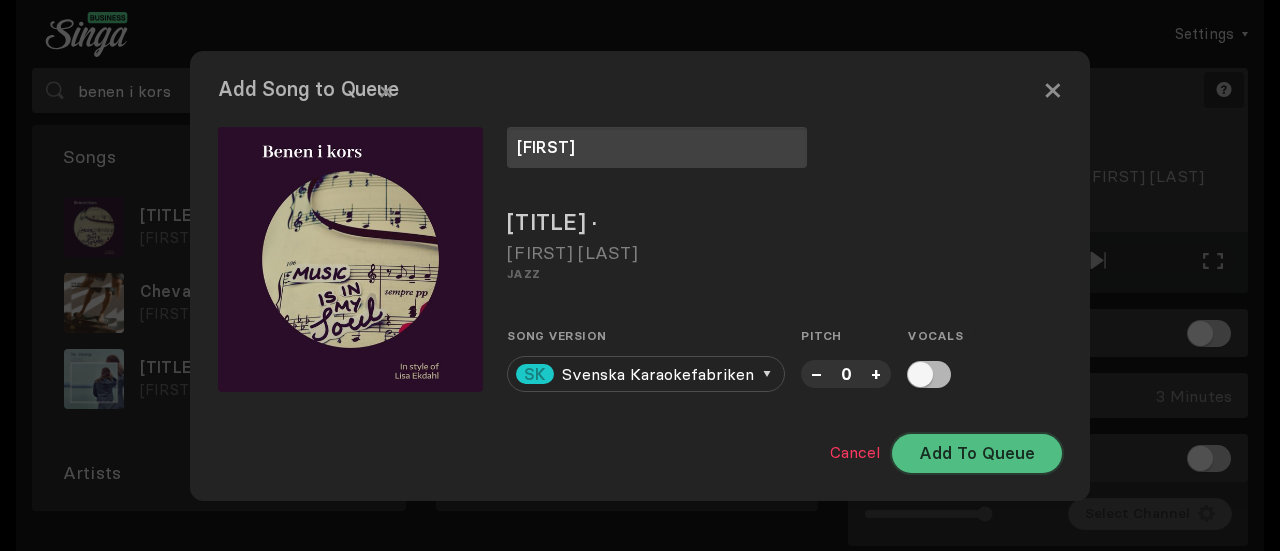 click on "Add To Queue" at bounding box center (977, 453) 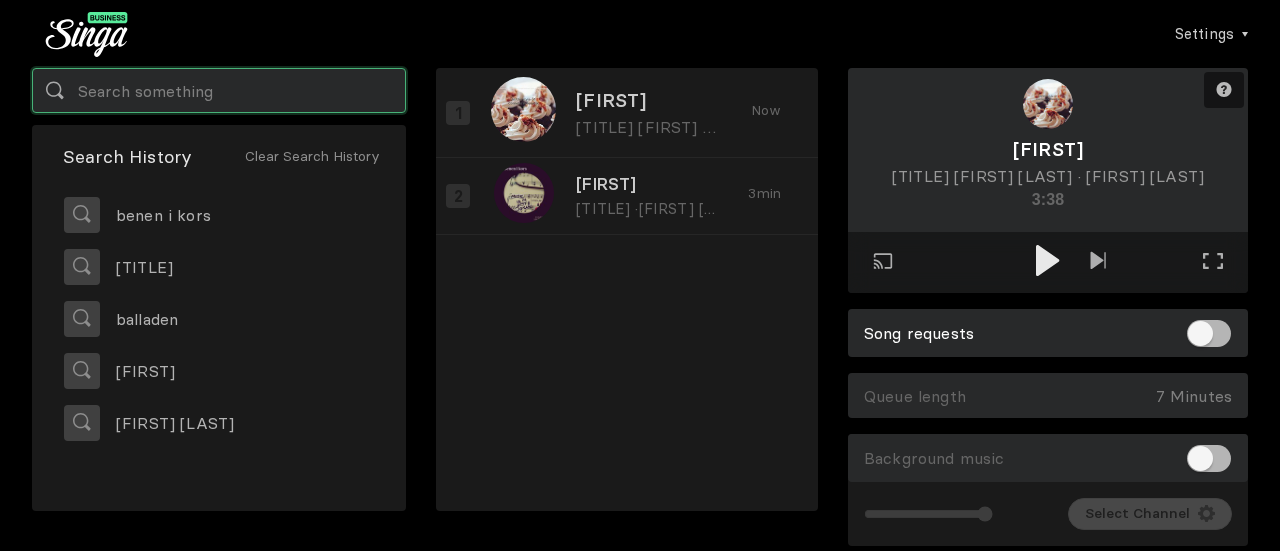 click at bounding box center [219, 90] 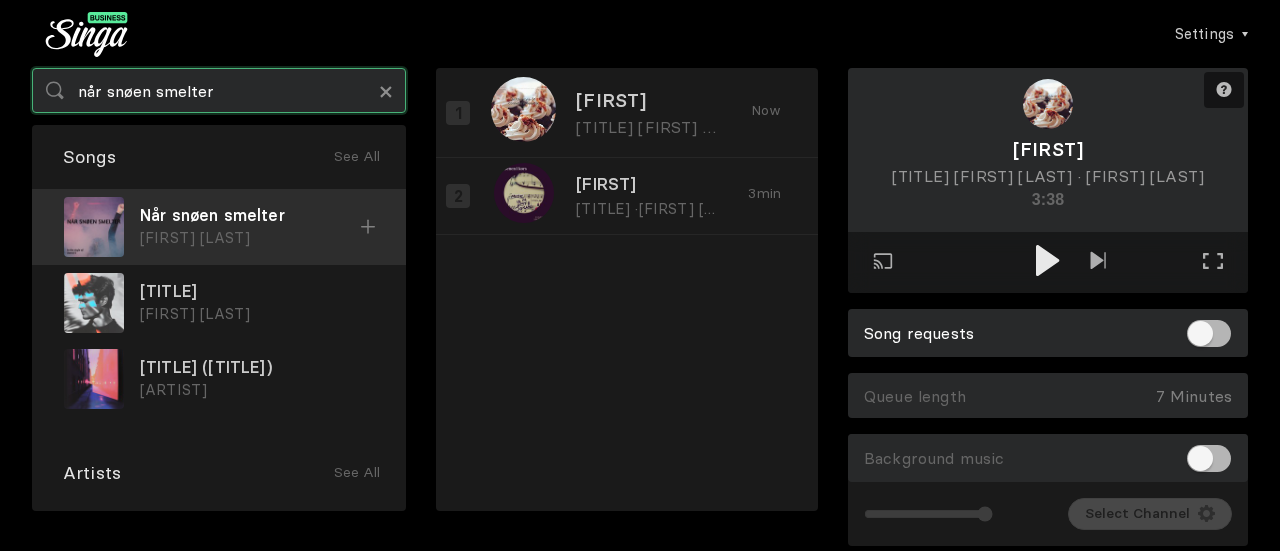 type on "når snøen smelter" 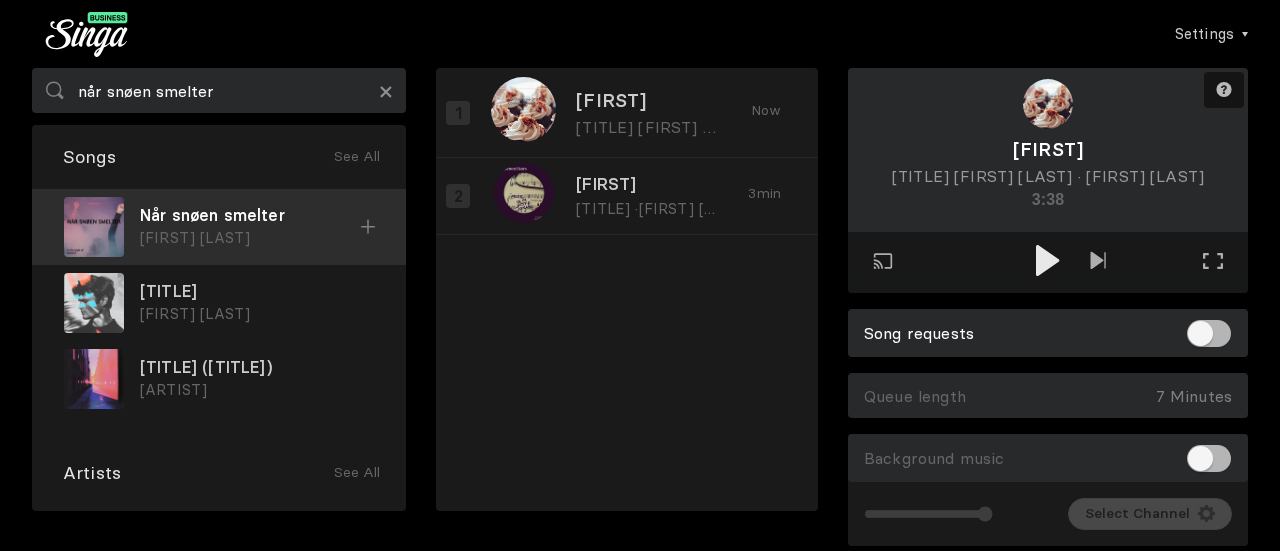 click on "Når snøen smelter" at bounding box center (250, 215) 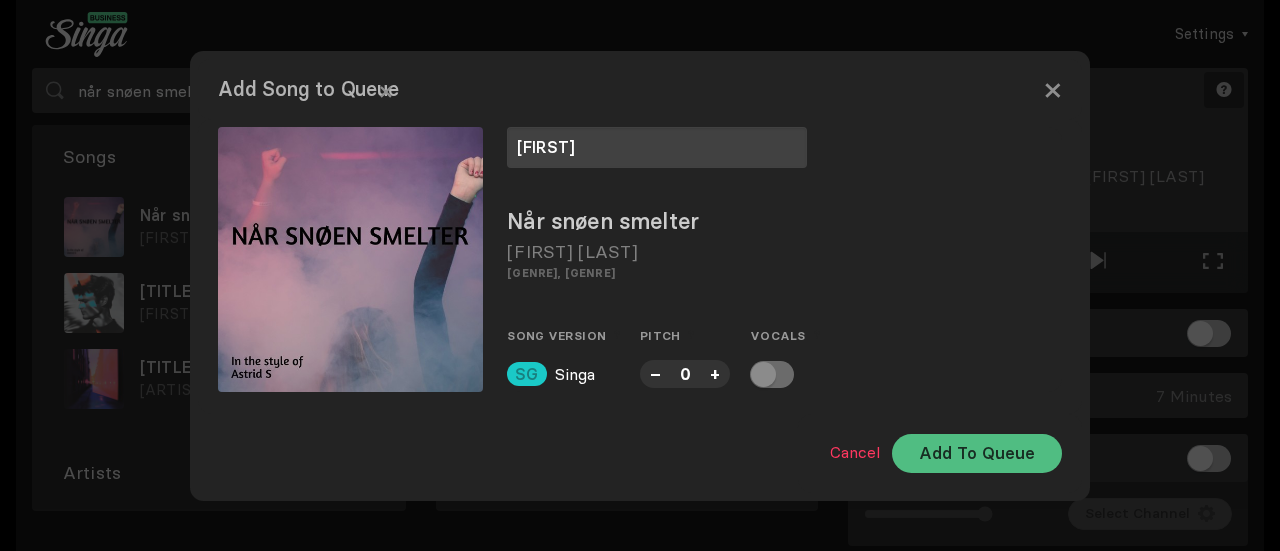 type on "[FIRST]" 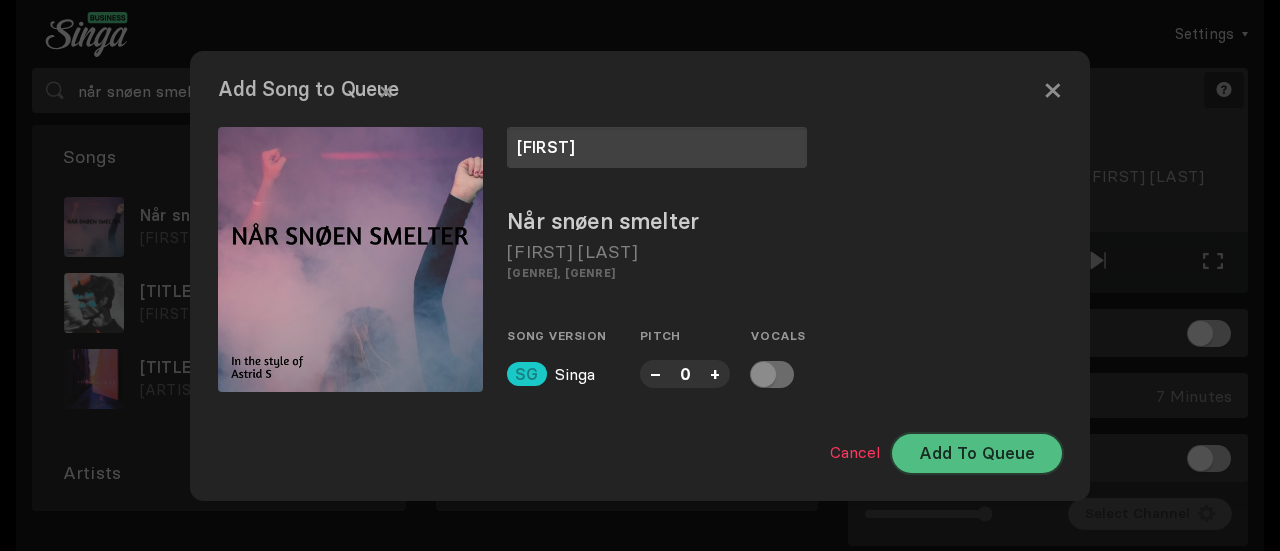 click on "Add To Queue" at bounding box center (977, 453) 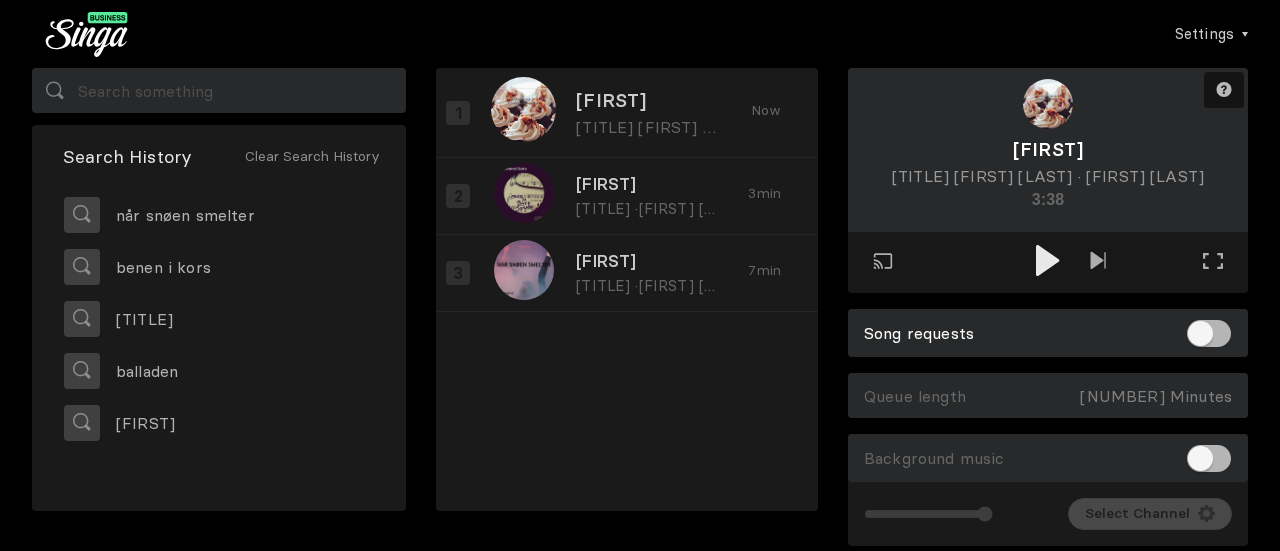 click on "Search History Clear Search History [TITLE] [ARTIST] [ARTIST] [ARTIST] [ARTIST] [ARTIST] [ARTIST] [ARTIST]" at bounding box center (219, 307) 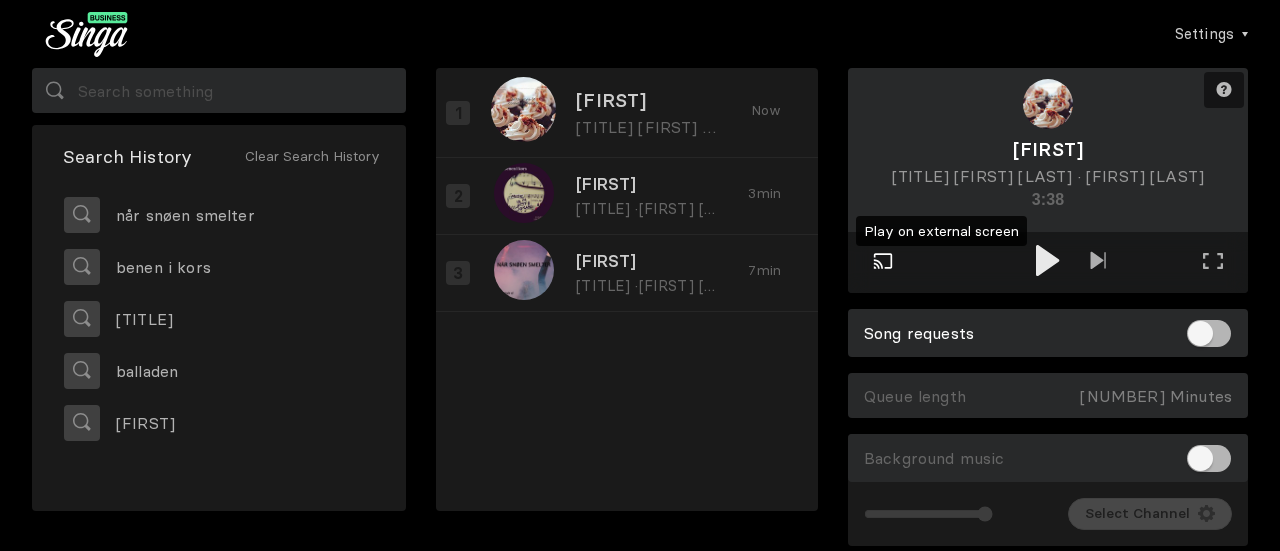 click at bounding box center (883, 261) 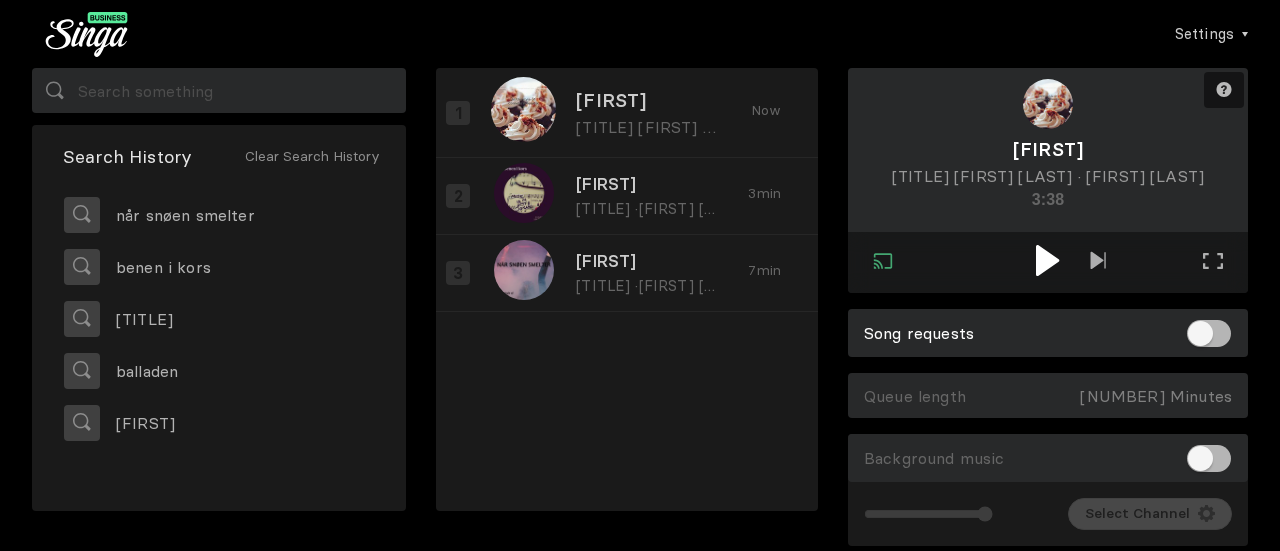 click at bounding box center (1047, 260) 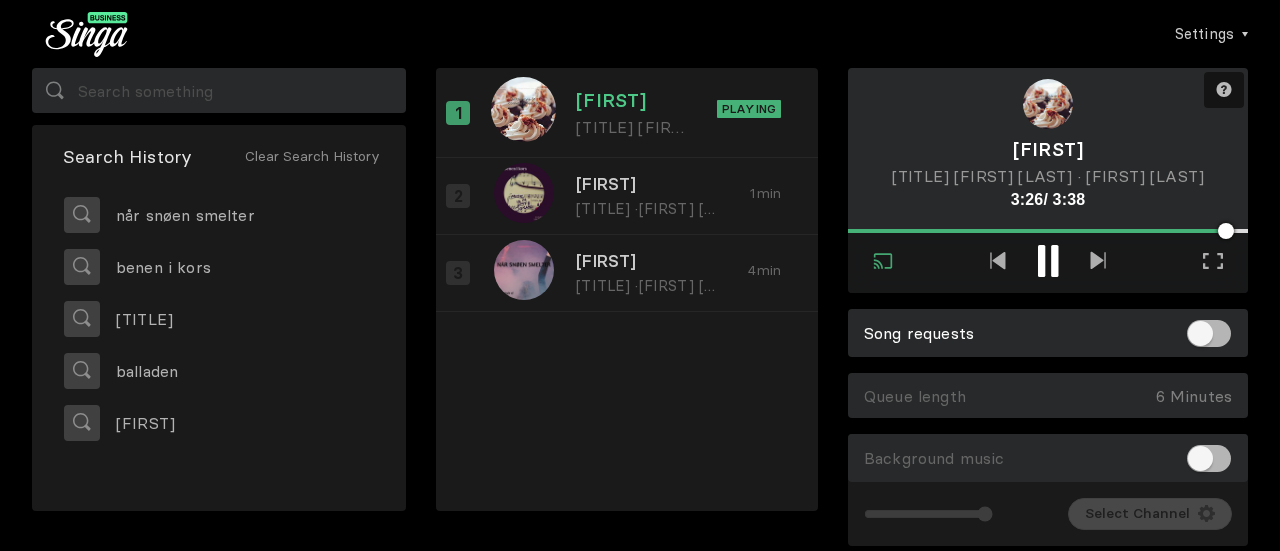 click on "Settings     Account Settings Song requests New Background Music Upgrade to Singa Business Pro Logout" at bounding box center [694, 34] 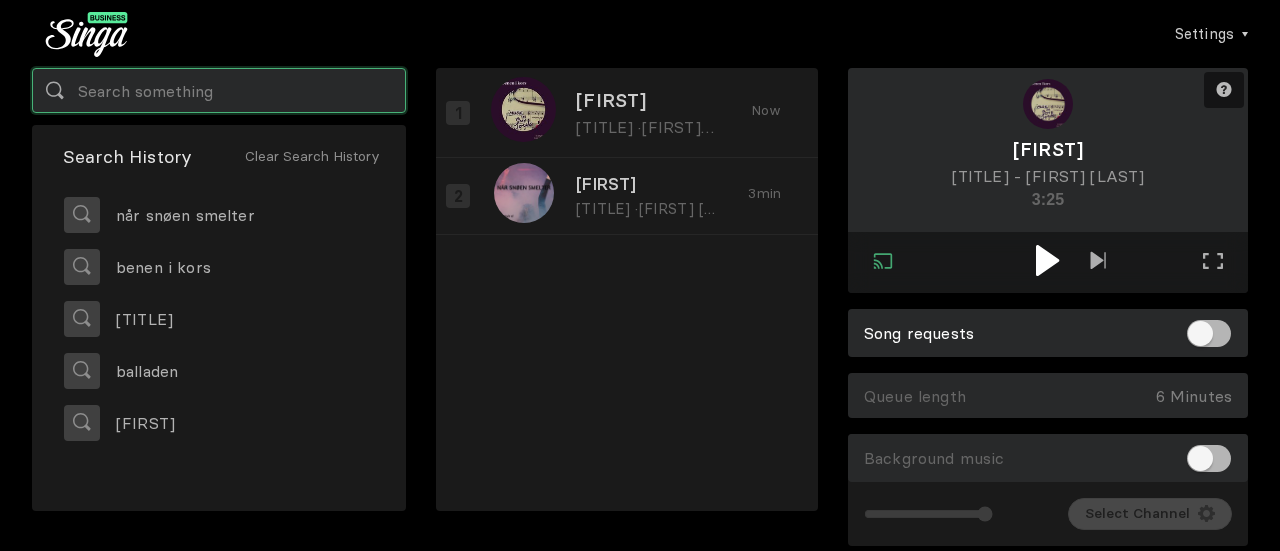 click at bounding box center [219, 90] 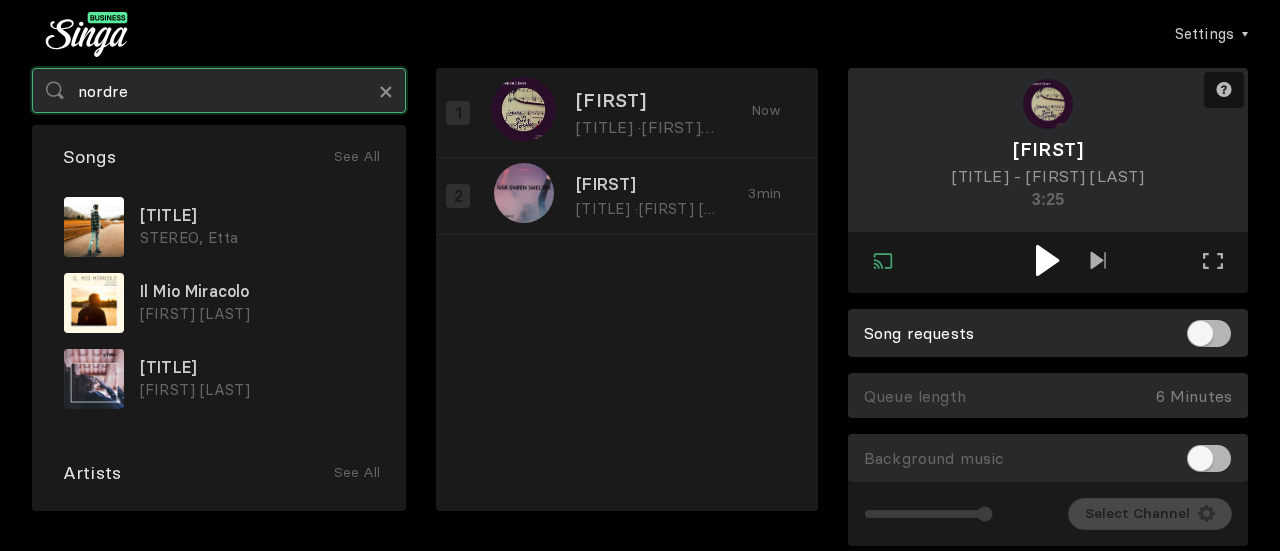 drag, startPoint x: 176, startPoint y: 110, endPoint x: 0, endPoint y: 21, distance: 197.22322 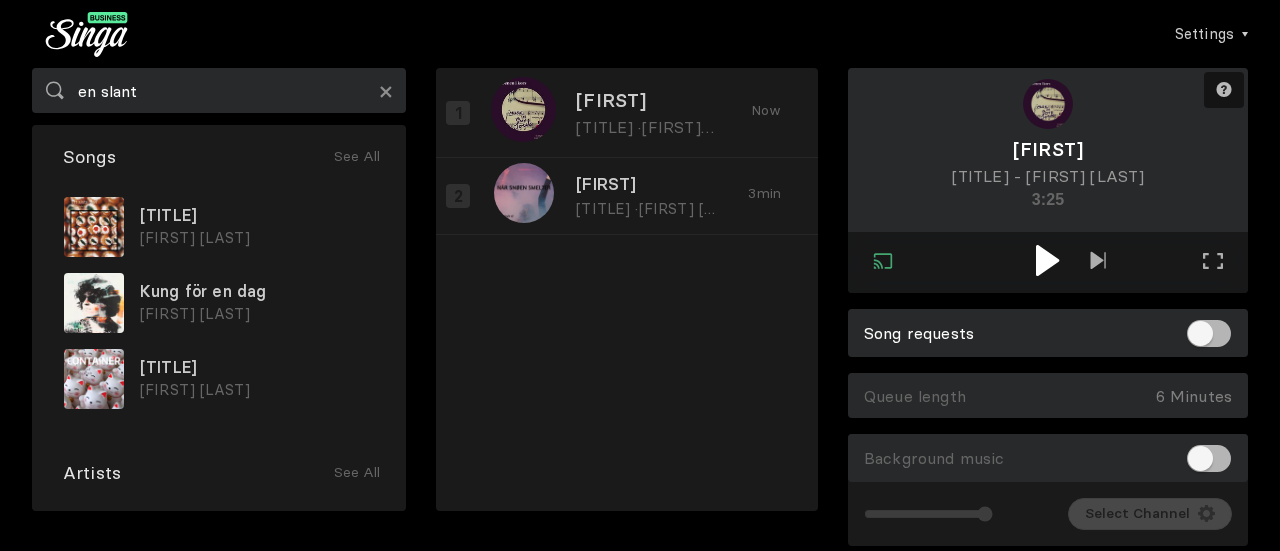 click at bounding box center (55, 90) 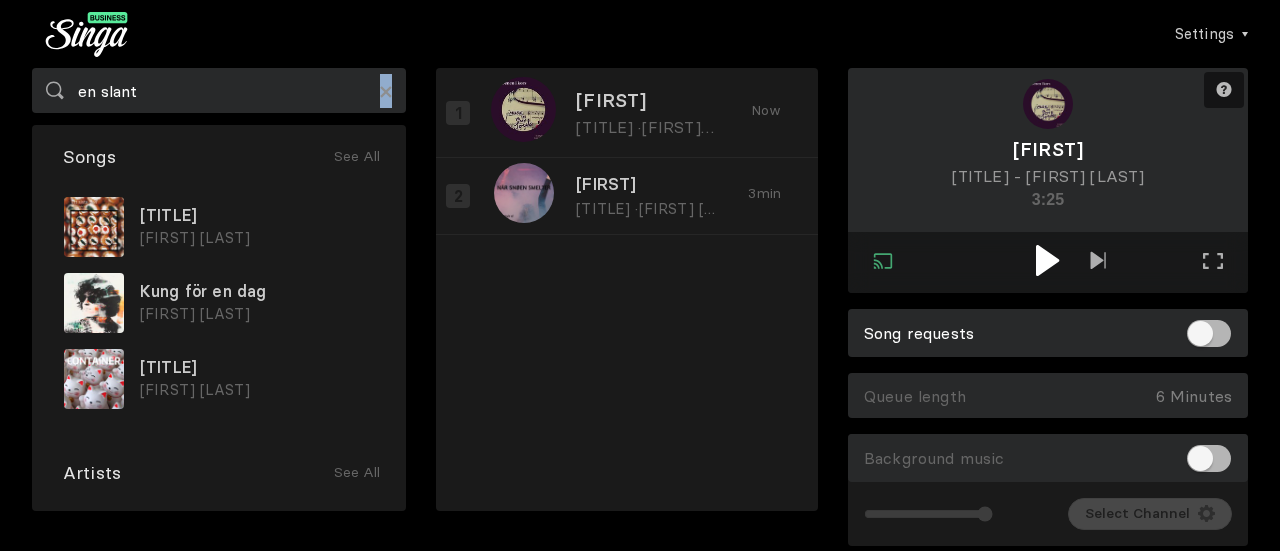click at bounding box center (55, 90) 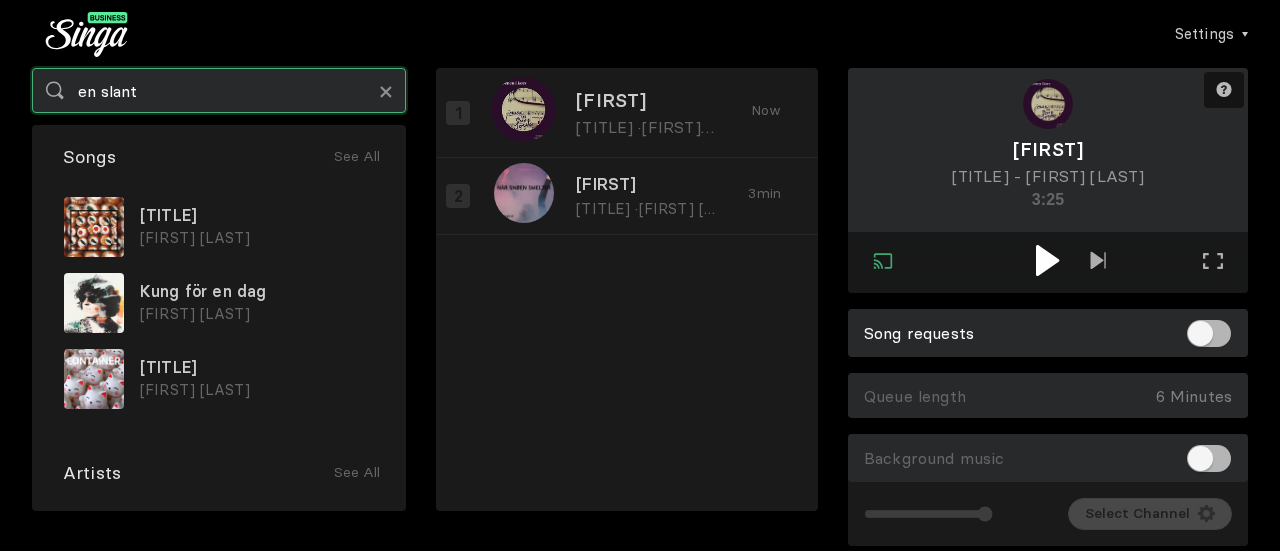 click on "en slant" at bounding box center [219, 90] 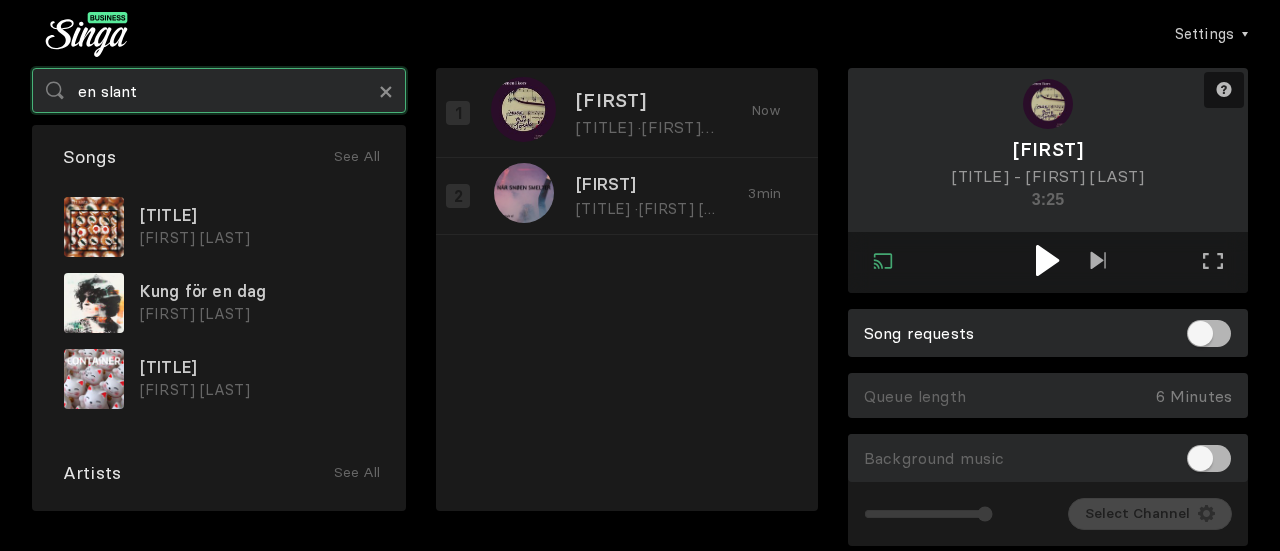 drag, startPoint x: 144, startPoint y: 88, endPoint x: 31, endPoint y: 70, distance: 114.424644 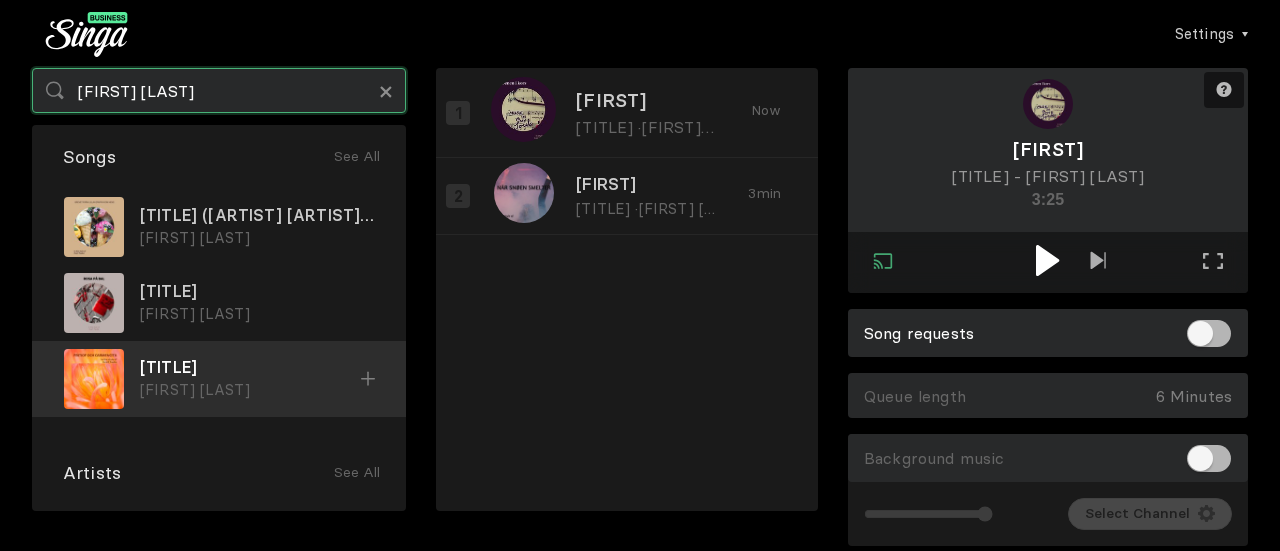 type on "[FIRST] [LAST]" 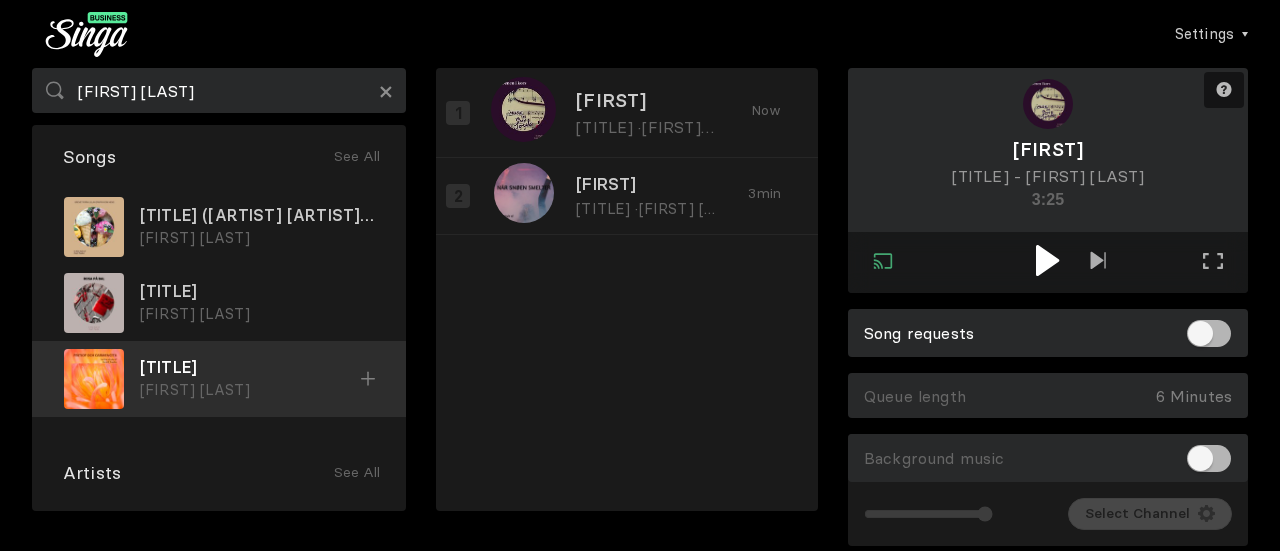 click on "[TITLE]" at bounding box center (257, 215) 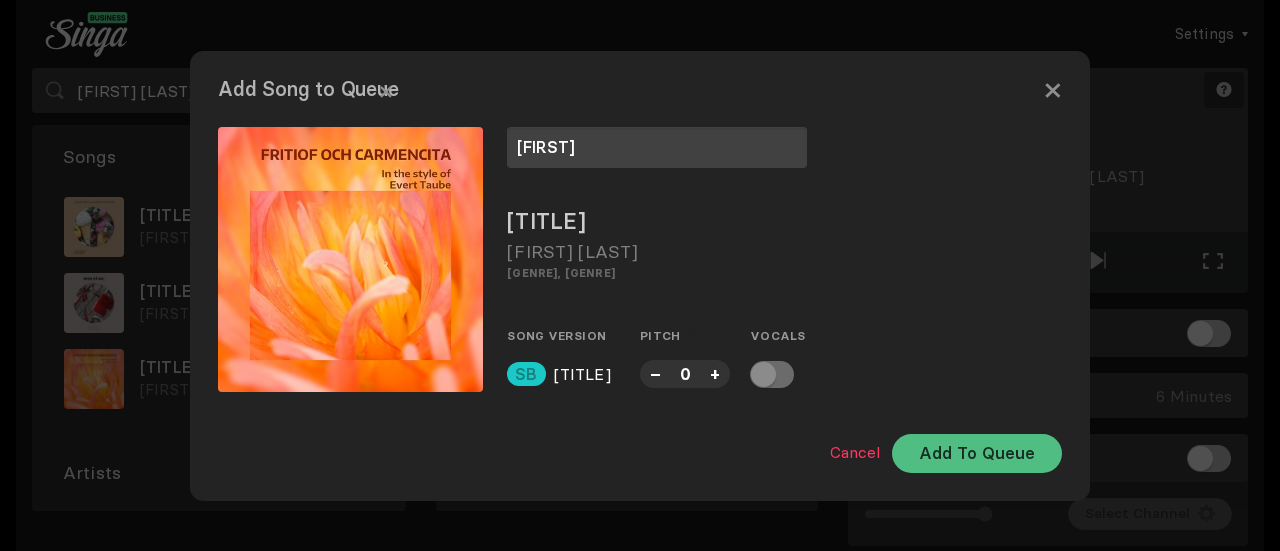 type on "[FIRST]" 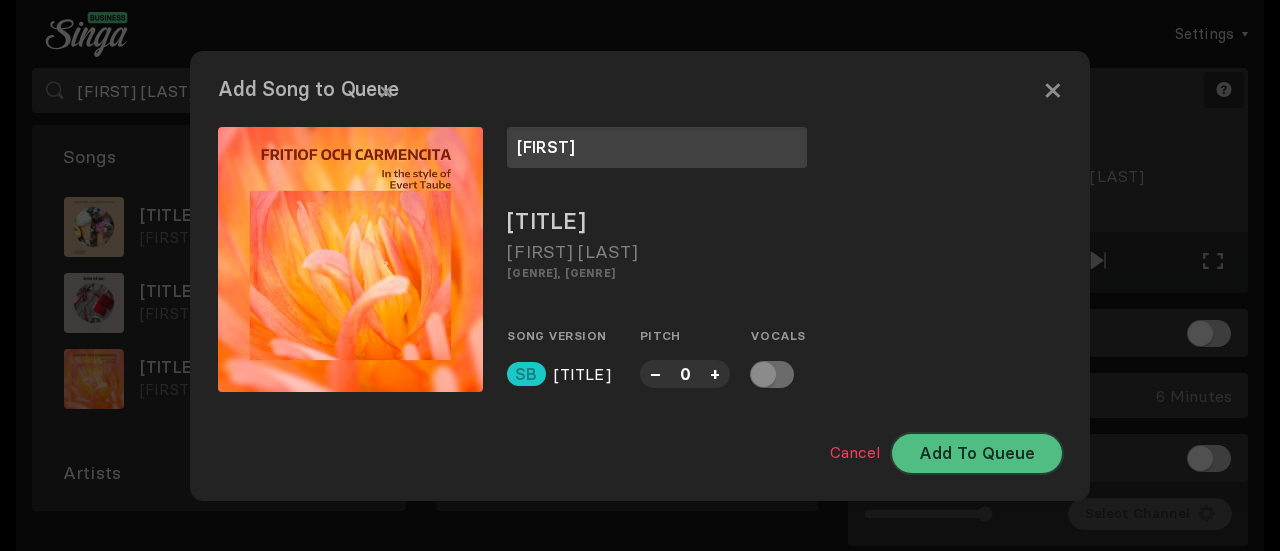 click on "Add To Queue" at bounding box center [977, 453] 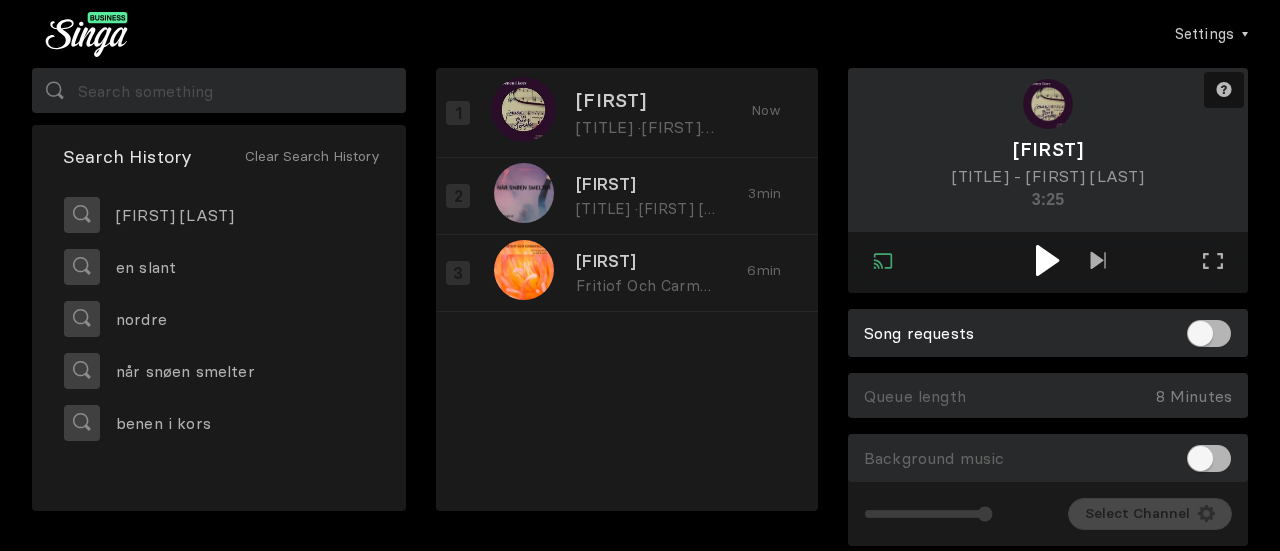 click at bounding box center (1047, 260) 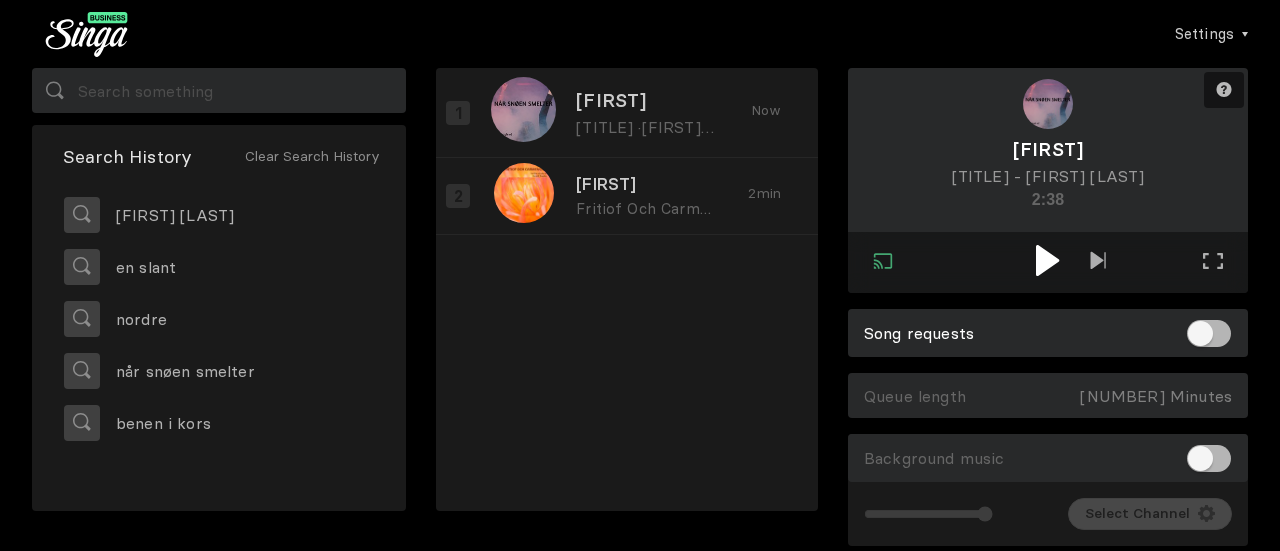 click on "Need help? Connected Exit external screen Full screen Exit full screen [FIRST] [TITLE] - [FIRST] [NUMBER]:[NUMBER]" at bounding box center (1048, 188) 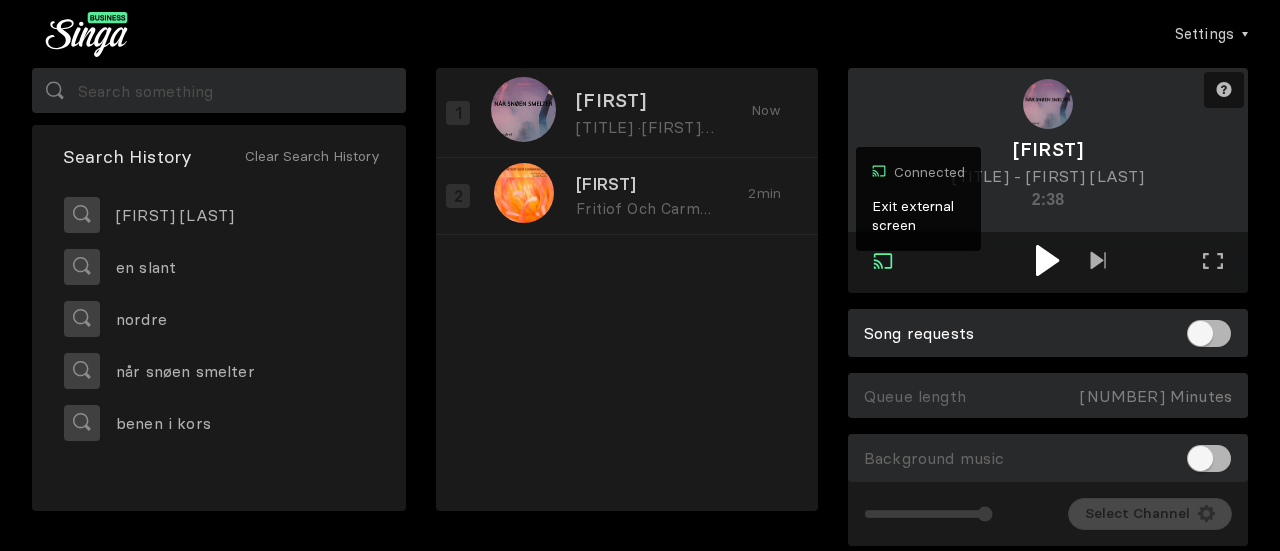 click at bounding box center [883, 261] 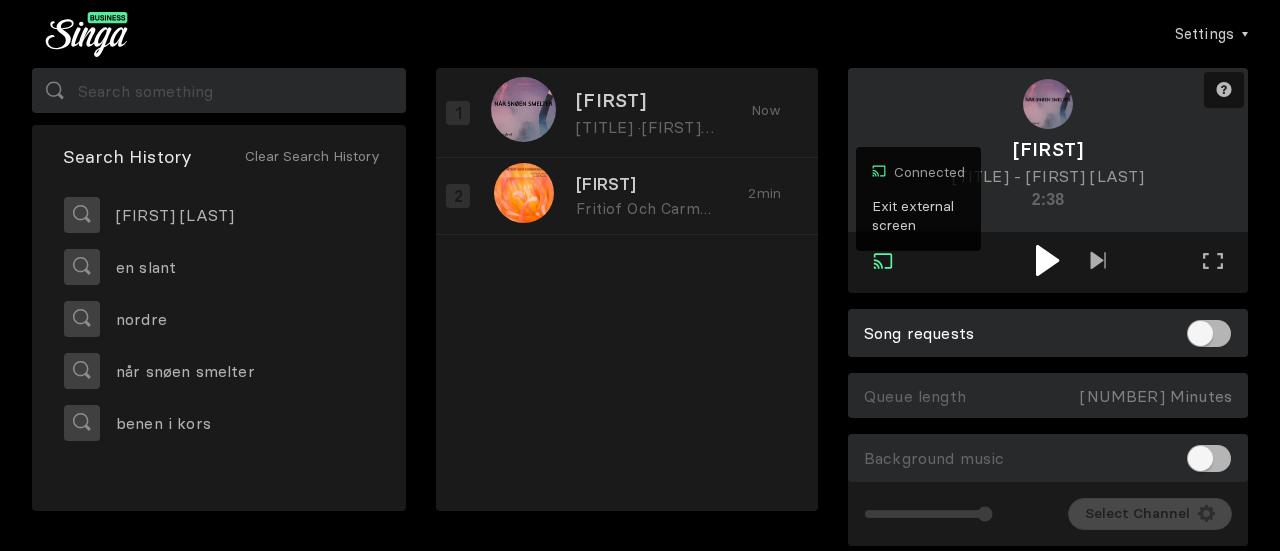 click on "Exit external screen" at bounding box center (918, 216) 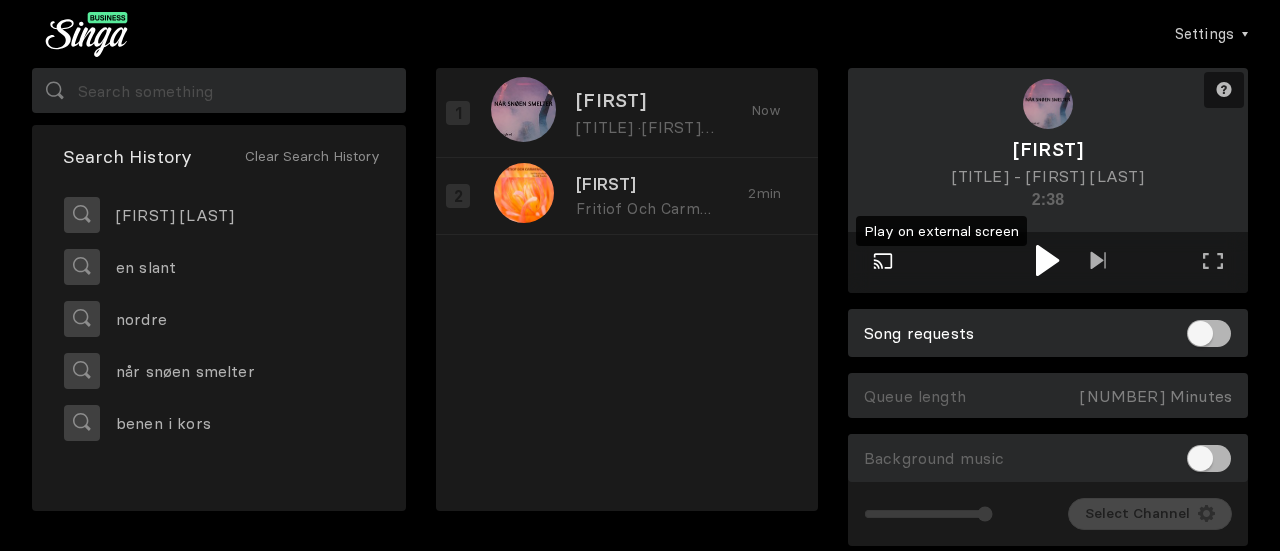 click on "Search History Clear Search History [FIRST] [LAST] [TITLE] [TITLE] [TITLE] [TITLE]" at bounding box center (219, 318) 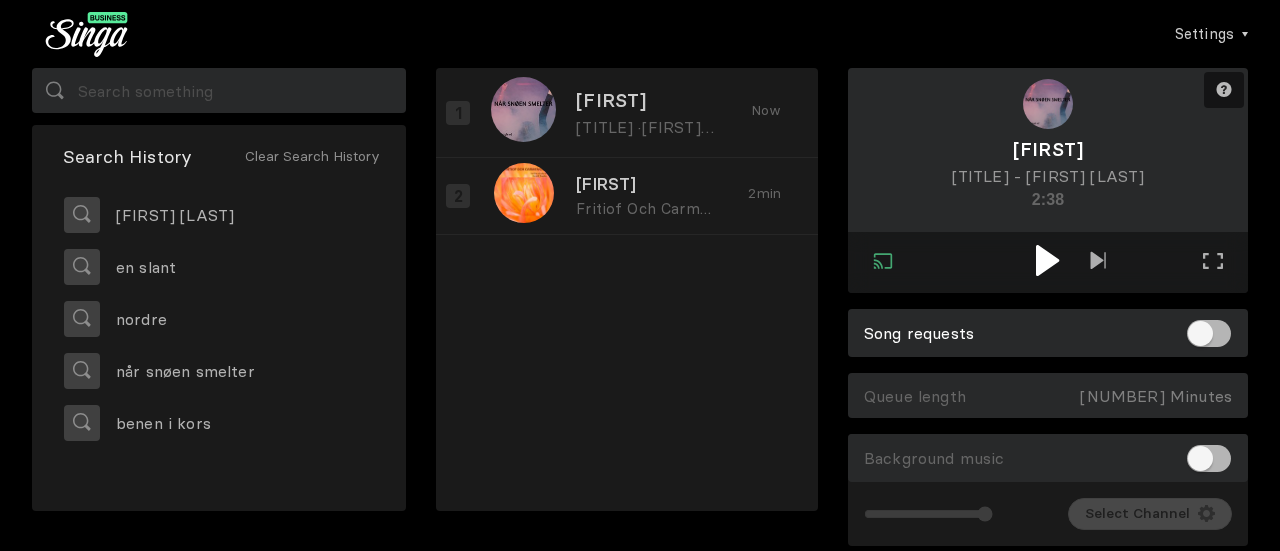 click at bounding box center [1047, 260] 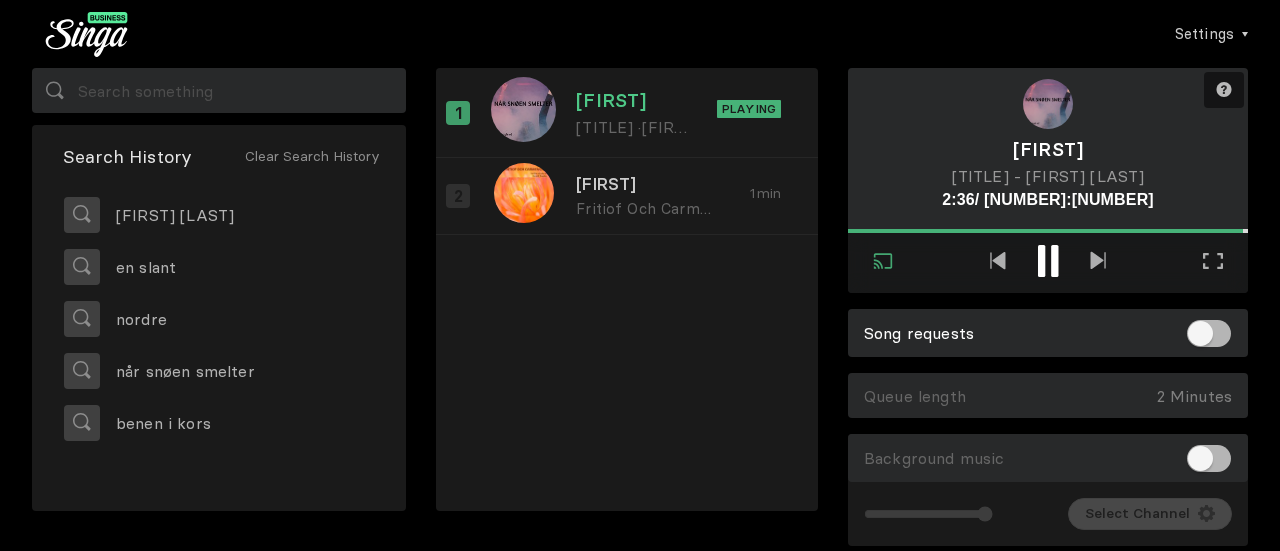 click on "Settings Account Settings Song requests New Background Music Upgrade to Singa Business Pro Logout Search History Clear Search History [FIRST] [LAST] [TITLE] [TITLE] [FIRST] [TITLE] · [FIRST] [NUMBER] Playing [TITLE] · [FIRST] [LAST] [NUMBER] [GENRE] Need help? Connected Exit external screen Full screen Exit full screen [FIRST] [TITLE] - [FIRST] [NUMBER]:[NUMBER] Song requests Queue length [NUMBER] Minutes Empty Queue Background music Volume Channel Select Channel English Suomi Svenska Support © Singa" at bounding box center (640, 275) 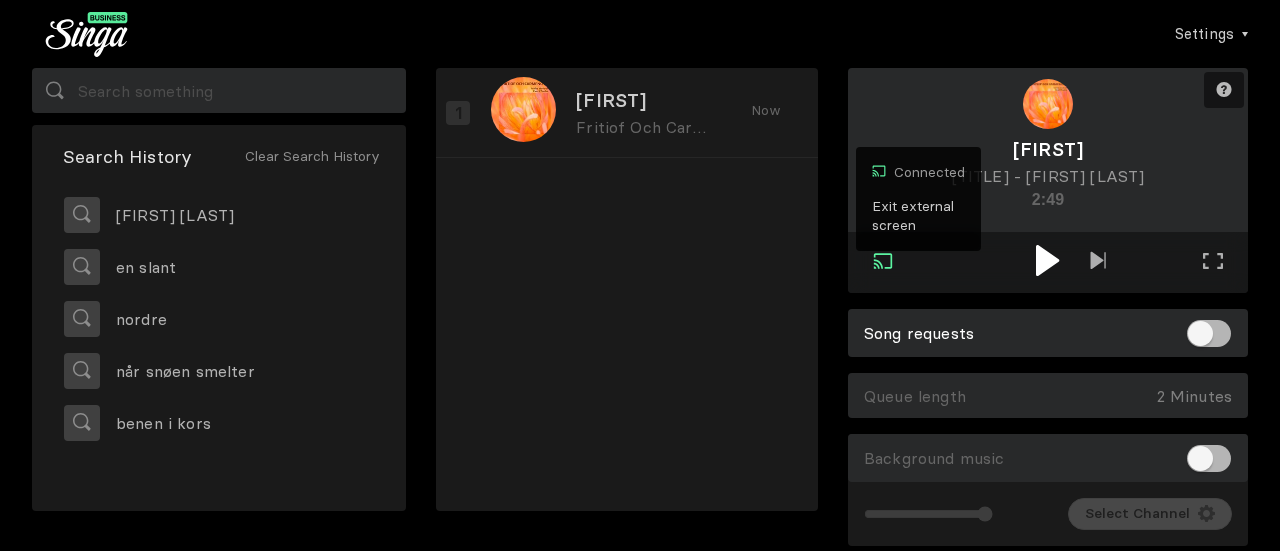 click on "Exit external screen" at bounding box center (918, 216) 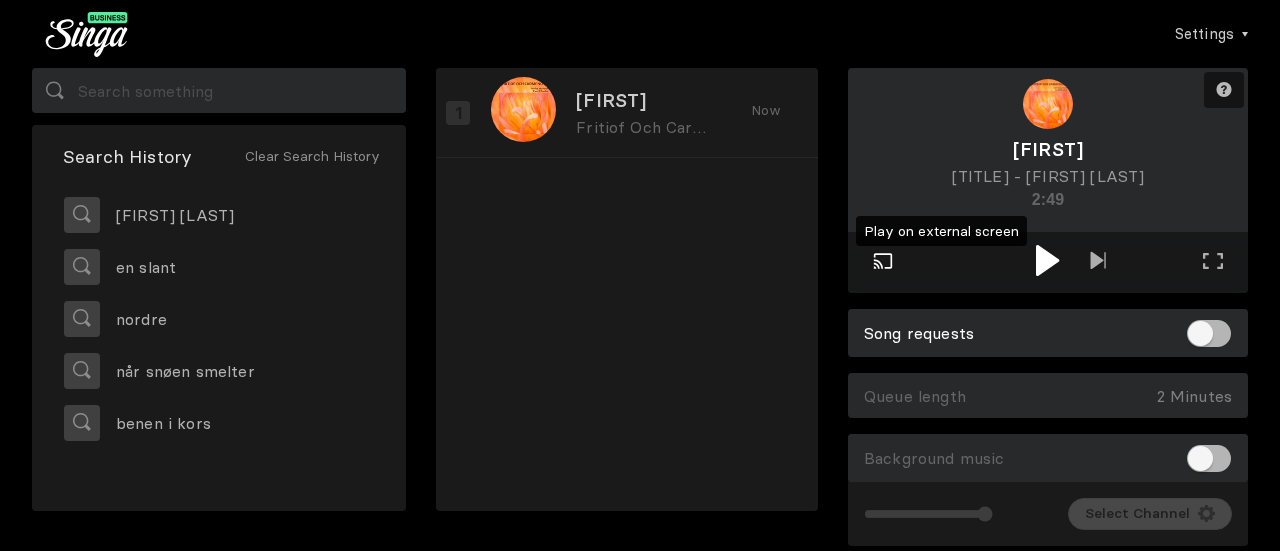 click on "Settings Account Settings Song requests New Background Music Upgrade to Singa Business Pro Logout Search History Clear Search History [FIRST] [LAST] [TITLE] [TITLE] [TITLE] [TITLE] [TITLE] [TITLE] [TITLE] Need help? Play on external screen Full screen Exit full screen [TITLE] - [FIRST] [LAST] [NUMBER]:[NUMBER] Song requests Queue length [NUMBER] Minutes Empty Queue Background music Volume Channel Select Channel English Suomi Svenska Support © Singa" at bounding box center (640, 275) 